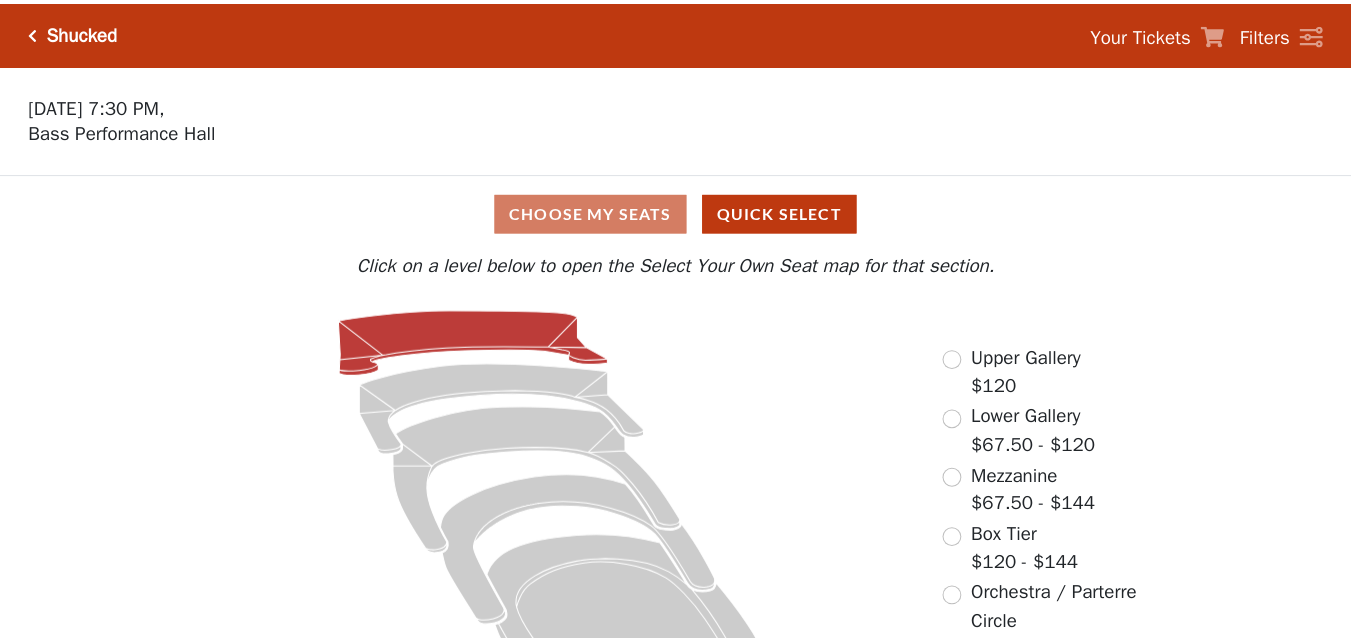 scroll, scrollTop: 0, scrollLeft: 0, axis: both 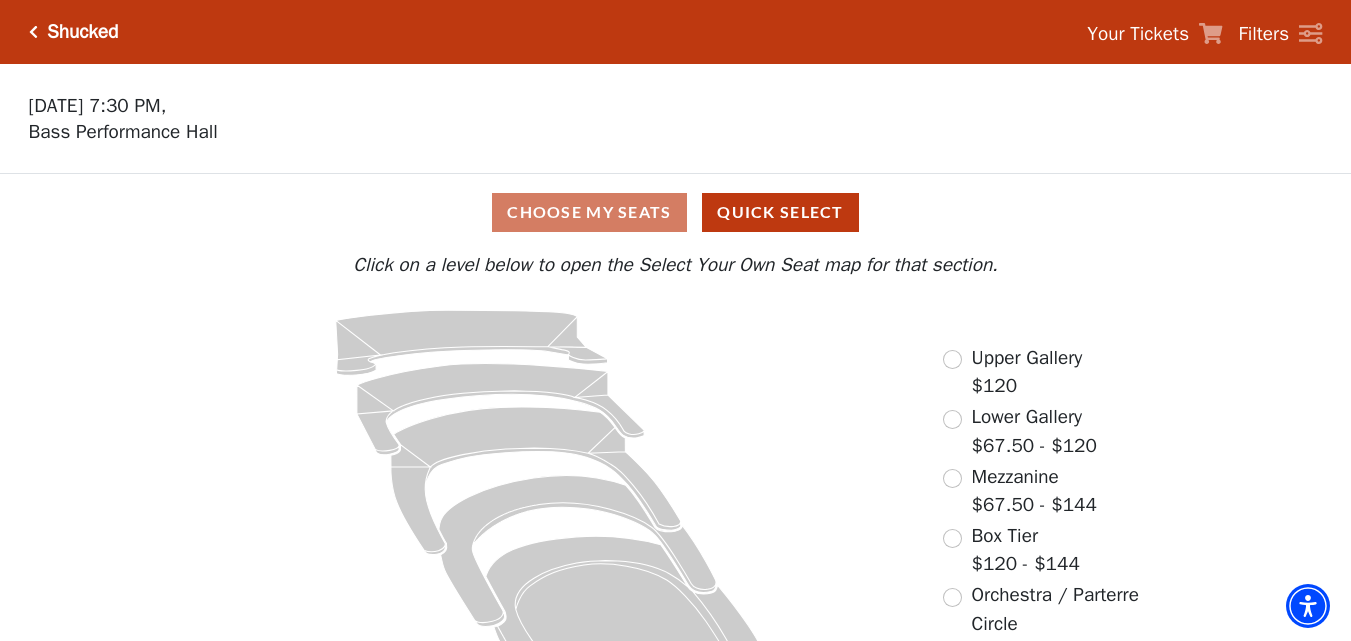 click on "Lower Gallery" at bounding box center [1027, 417] 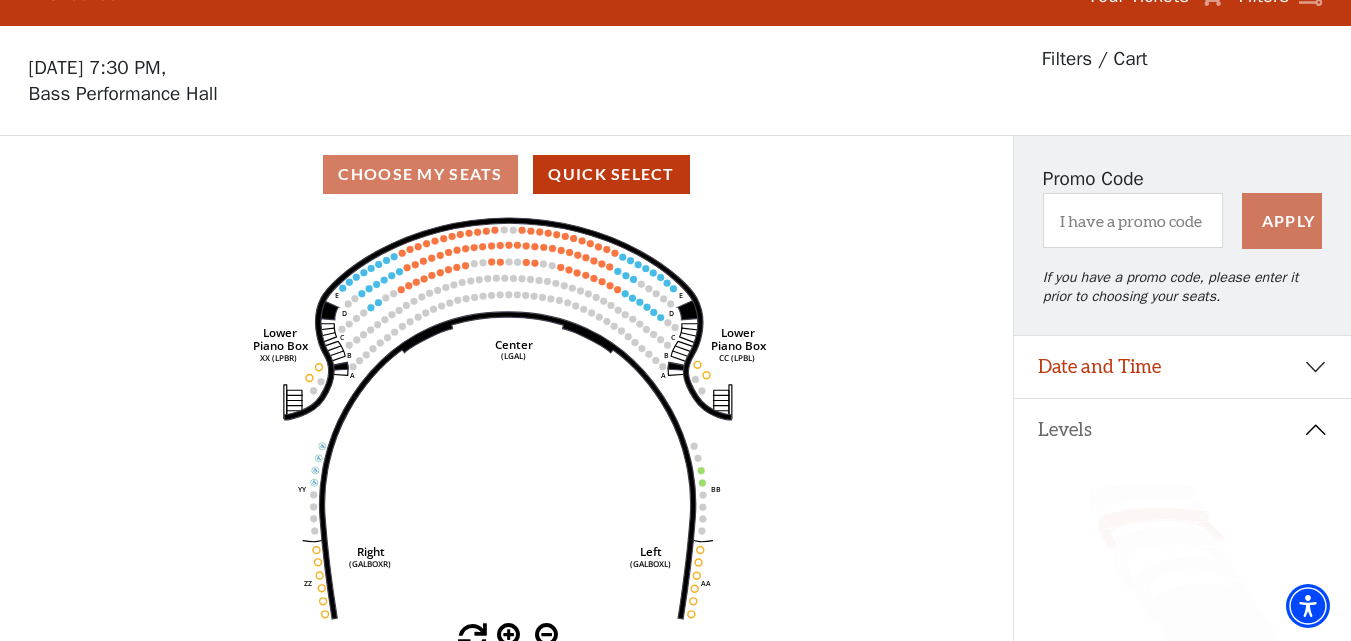 scroll, scrollTop: 0, scrollLeft: 0, axis: both 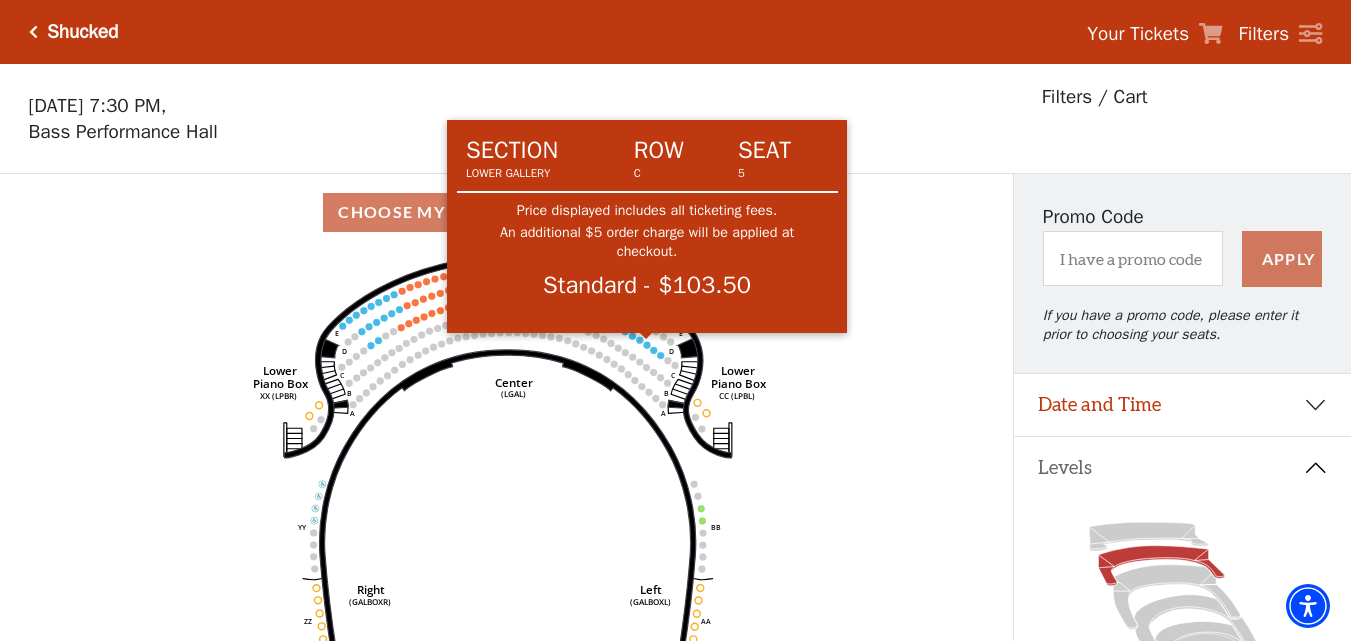 click 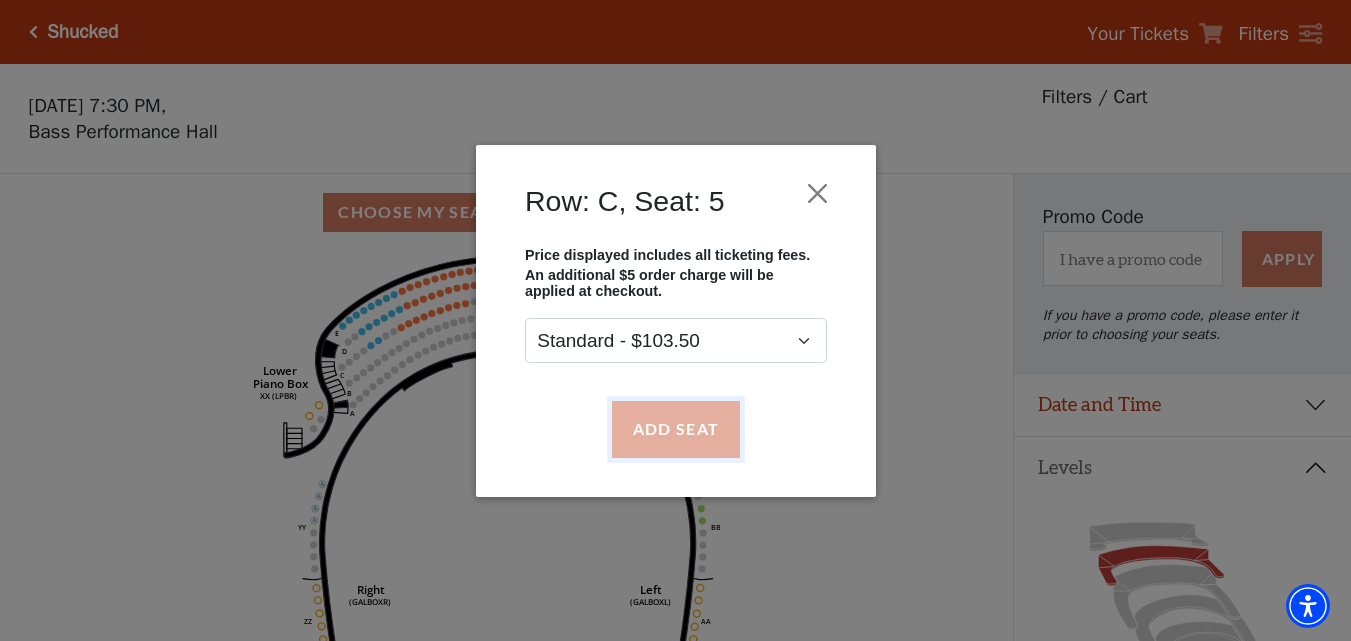 click on "Add Seat" at bounding box center (675, 429) 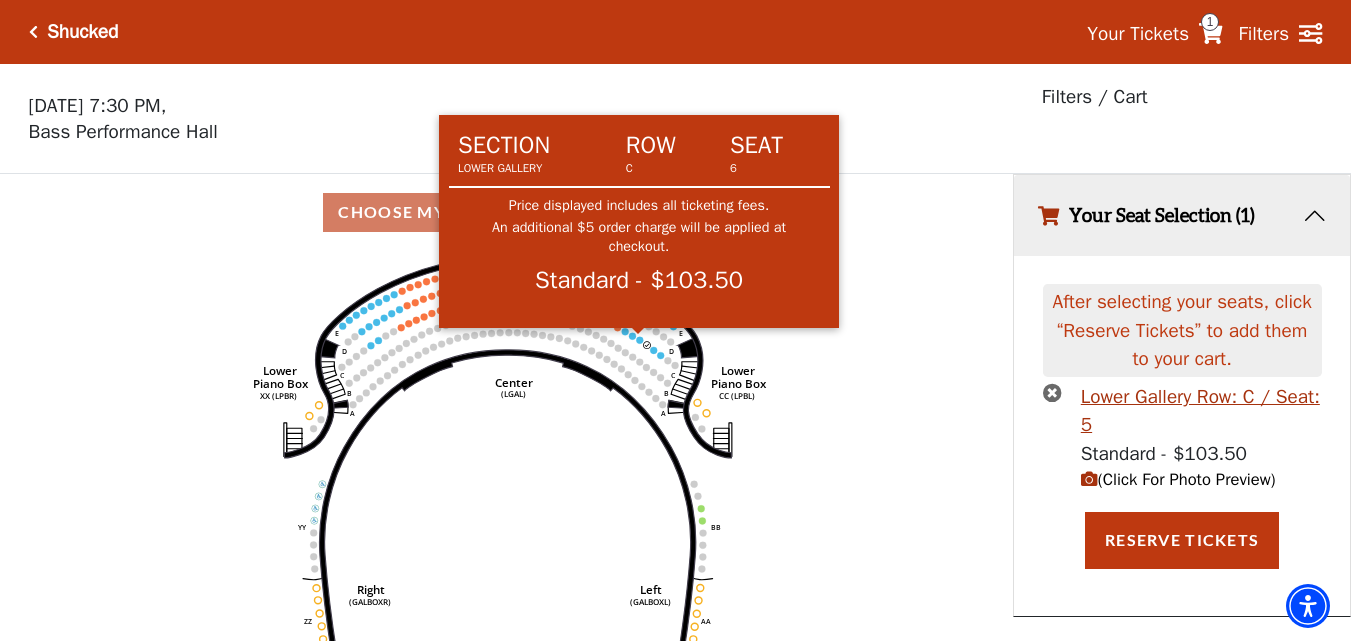 click 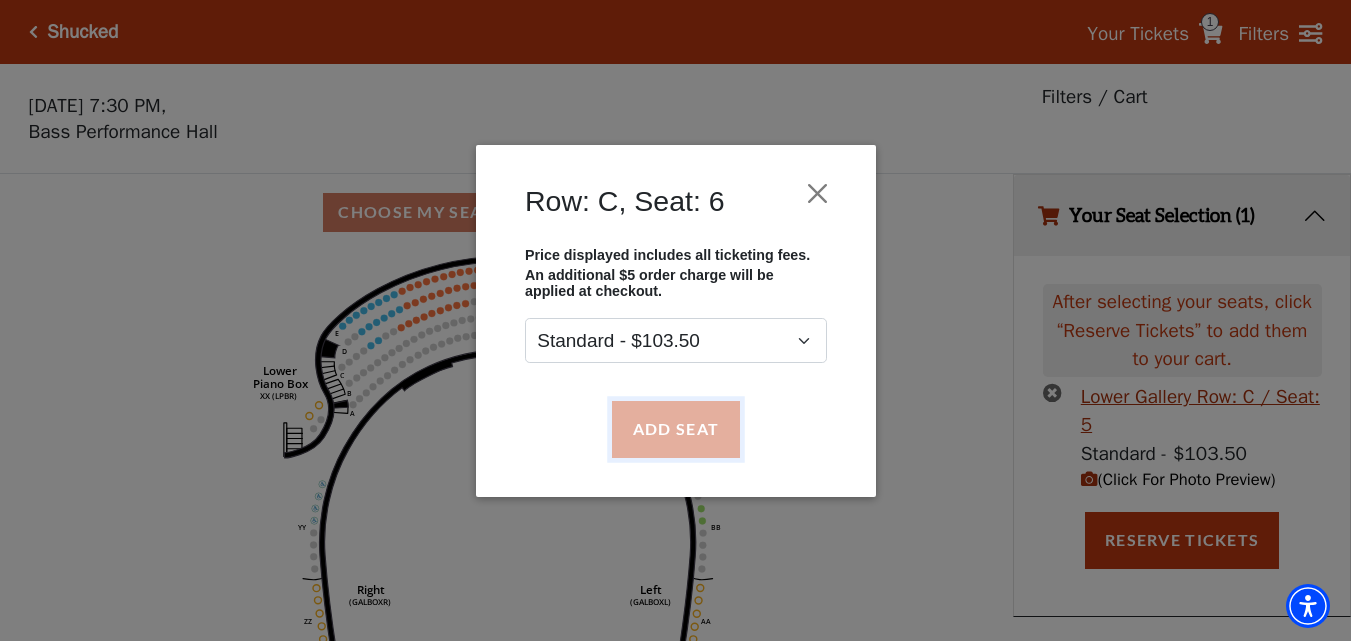 click on "Add Seat" at bounding box center [675, 429] 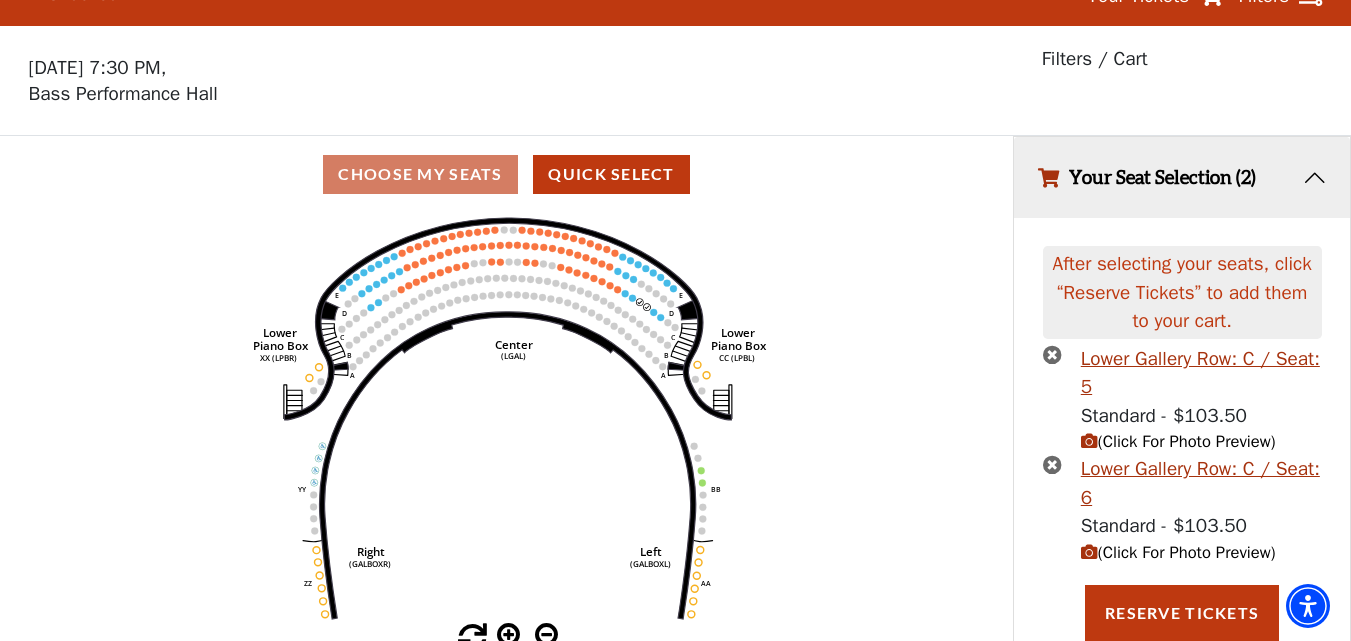 click 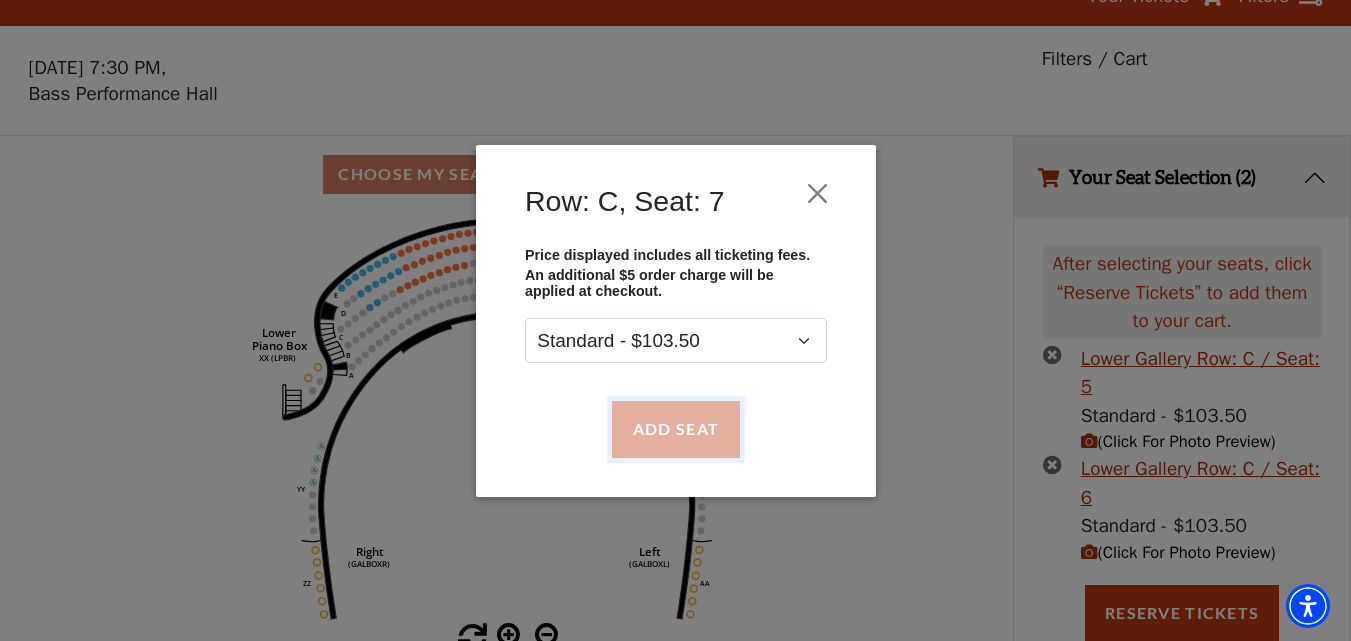 click on "Add Seat" at bounding box center (675, 429) 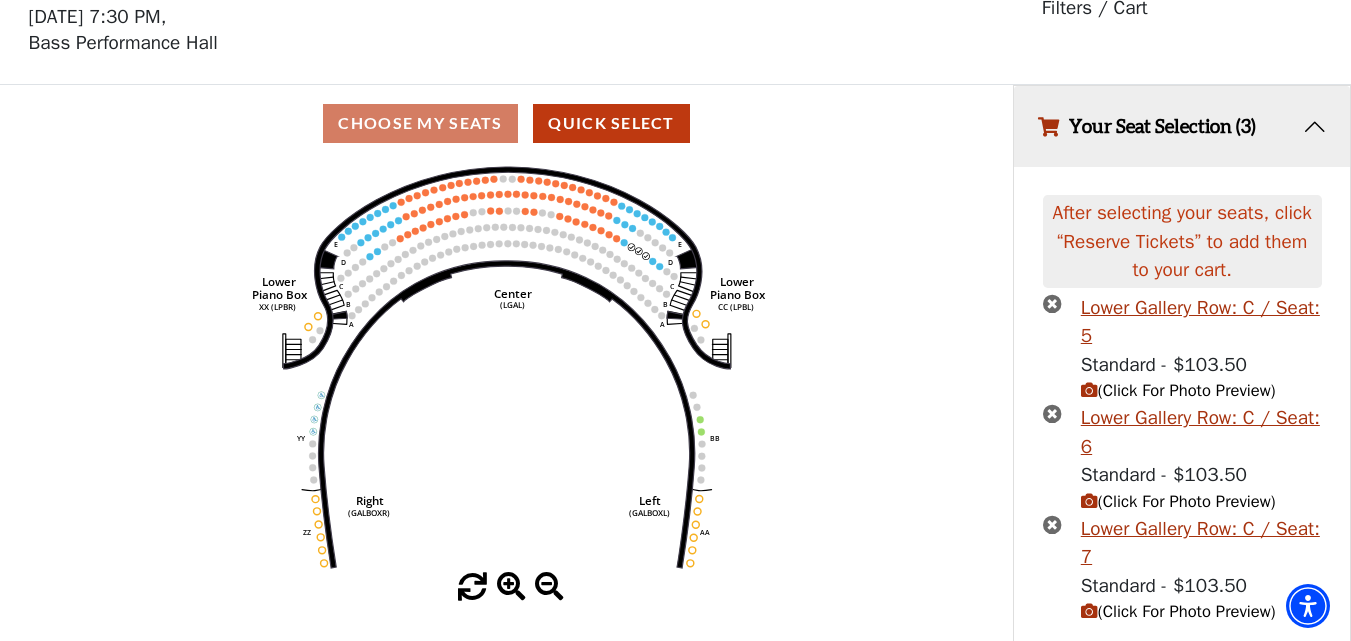 scroll, scrollTop: 149, scrollLeft: 0, axis: vertical 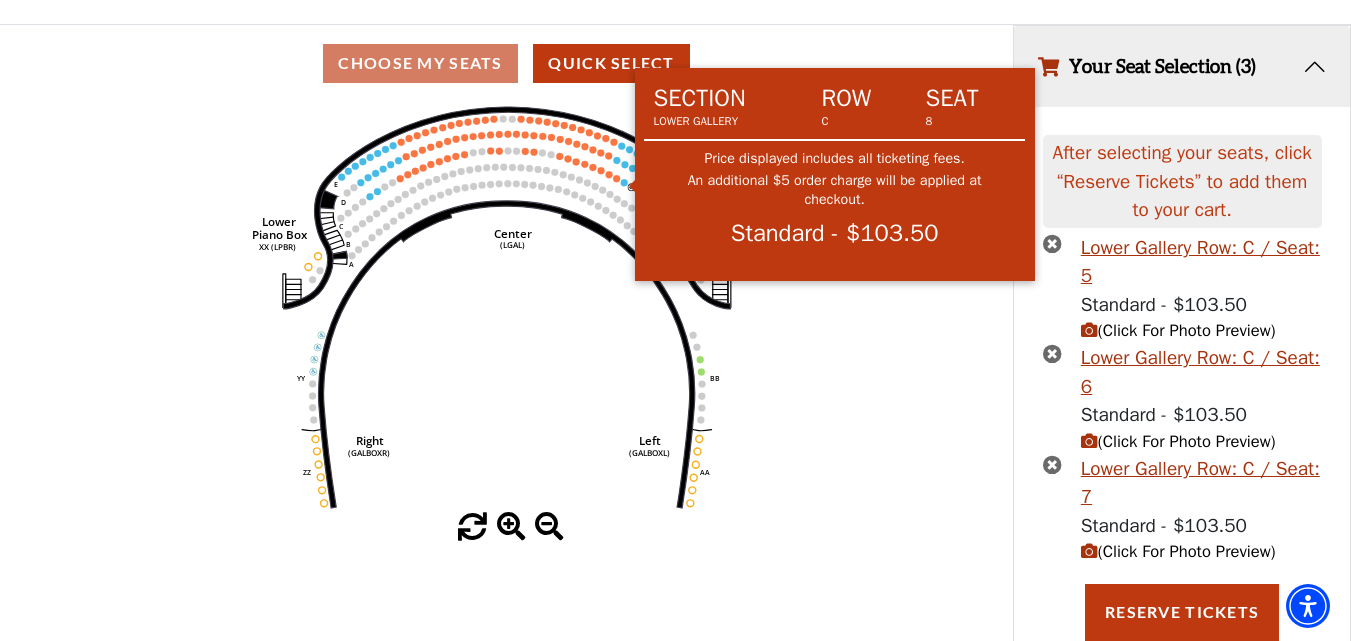 click 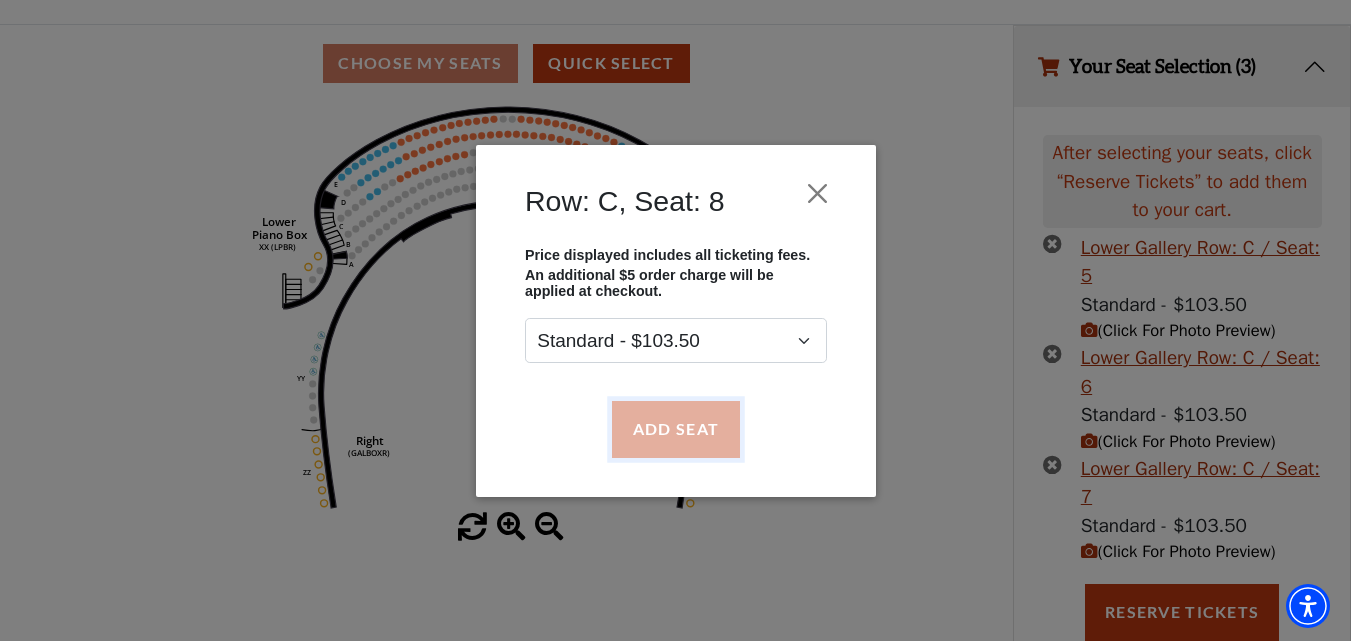 click on "Add Seat" at bounding box center (675, 429) 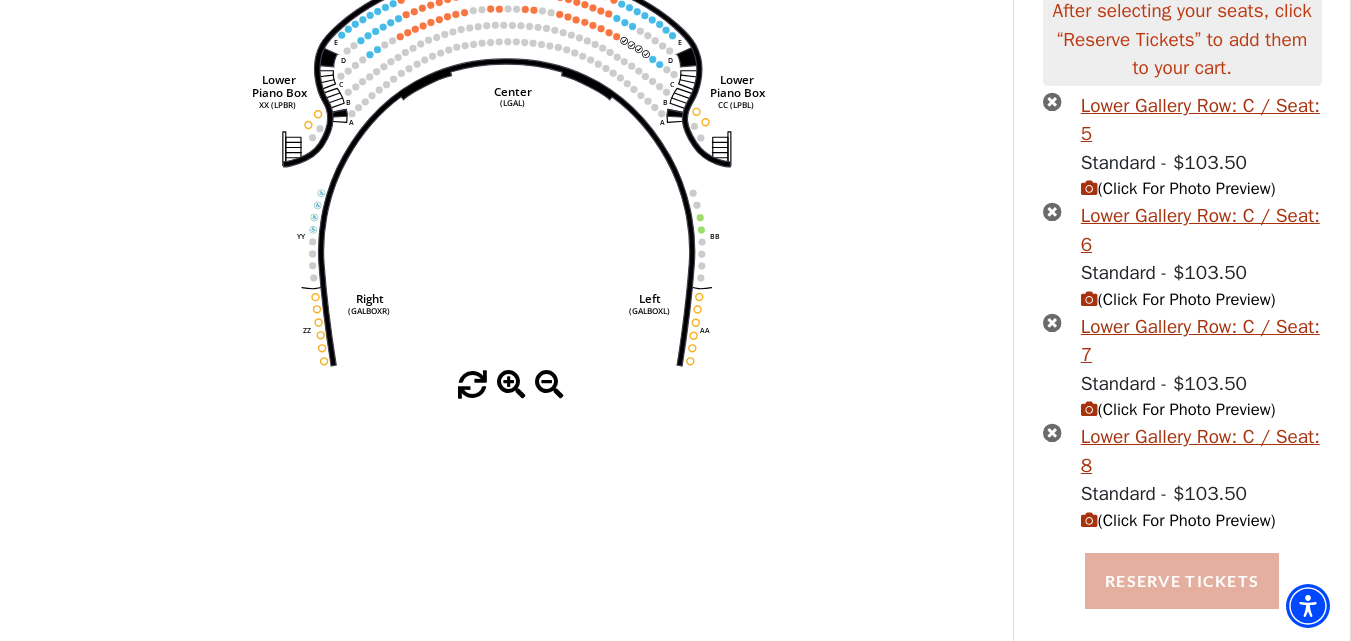 scroll, scrollTop: 308, scrollLeft: 0, axis: vertical 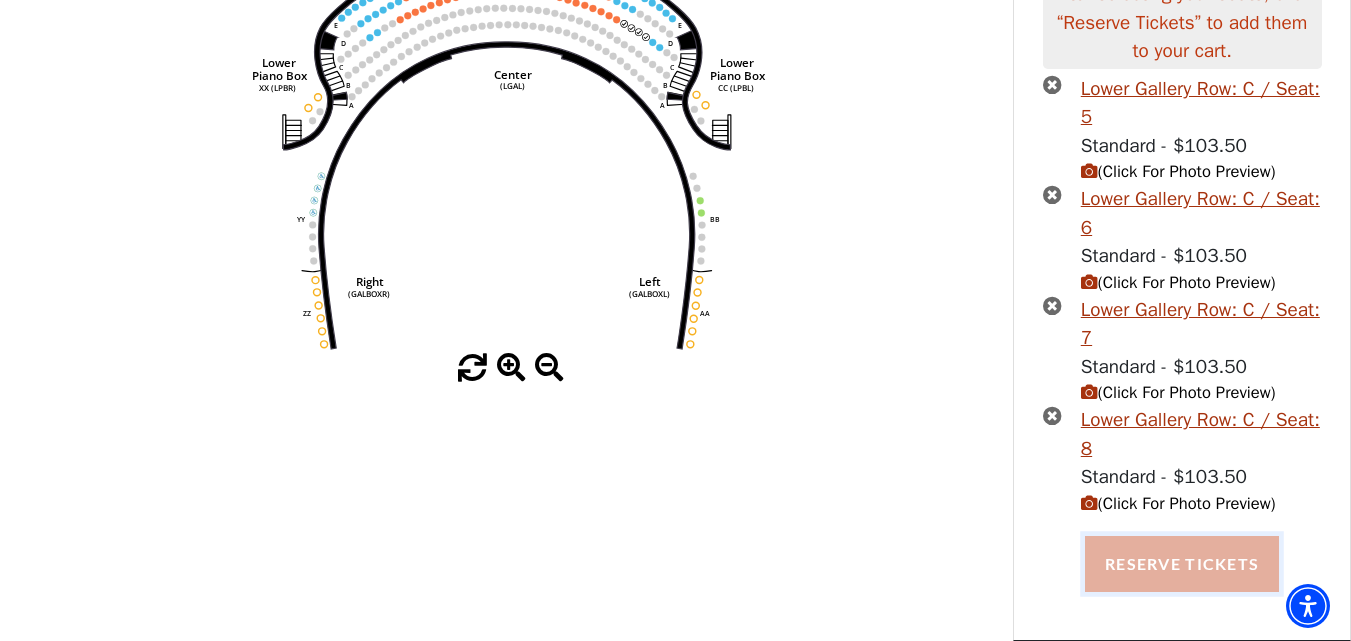 click on "Reserve Tickets" at bounding box center (1182, 564) 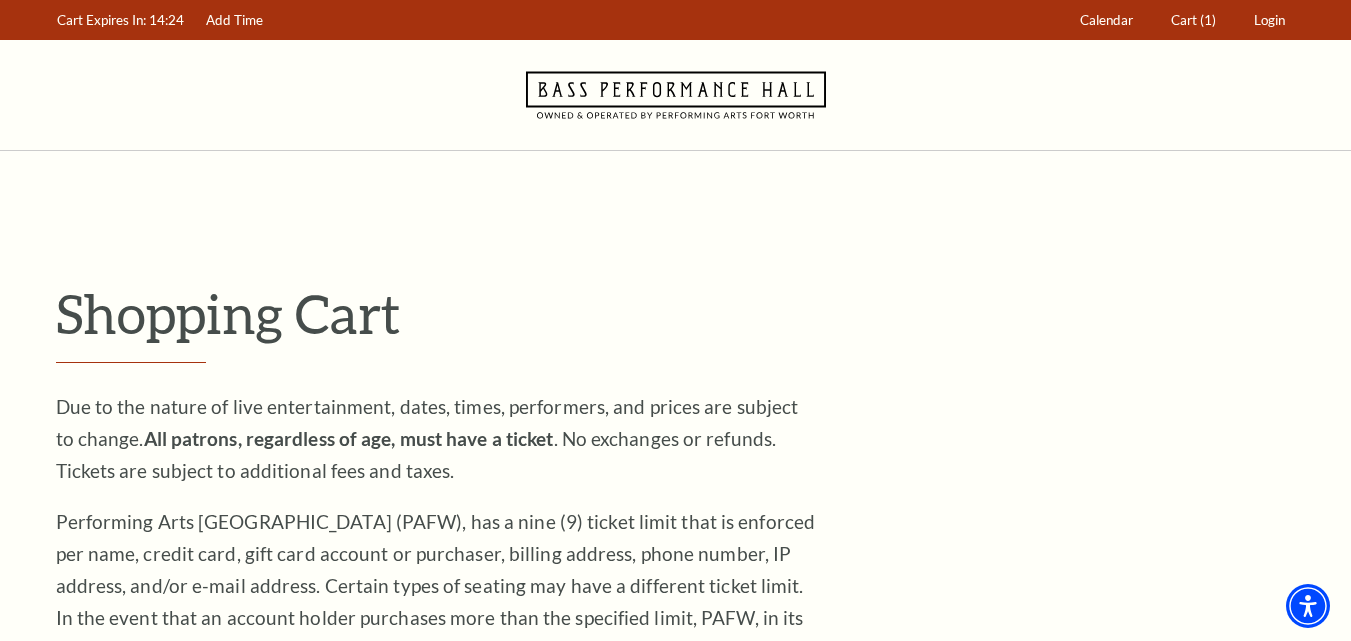 scroll, scrollTop: 0, scrollLeft: 0, axis: both 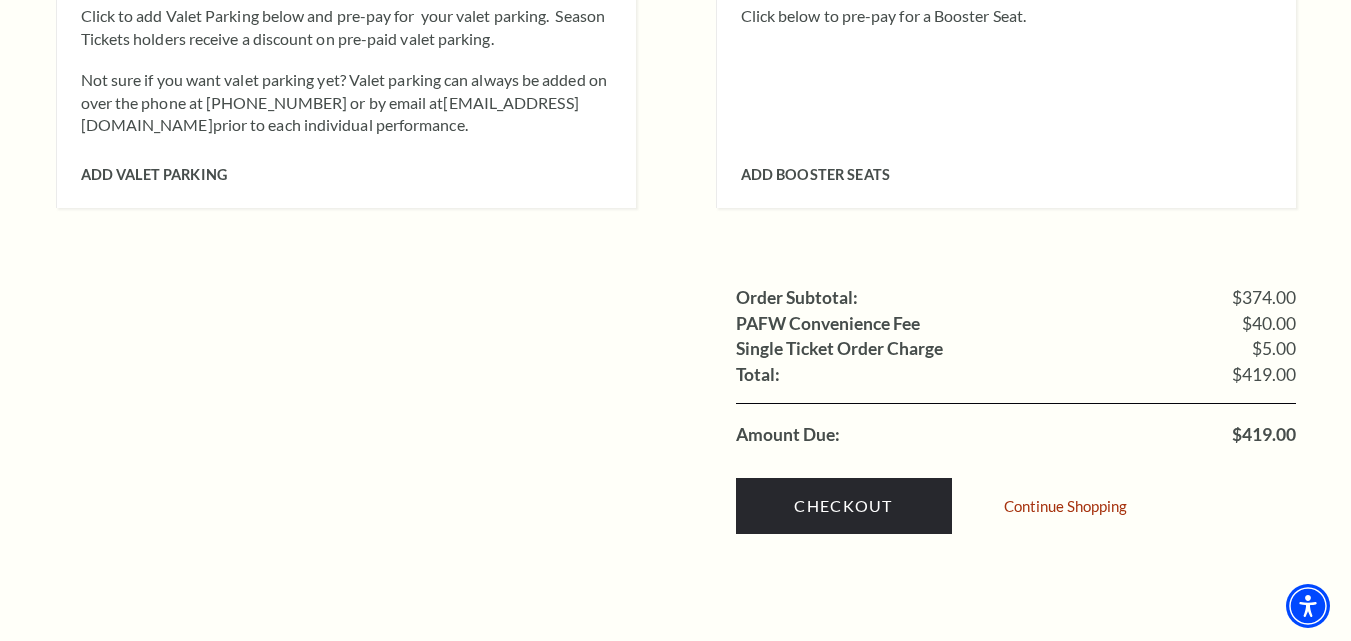 click on "Checkout
Continue Shopping" at bounding box center (1016, 501) 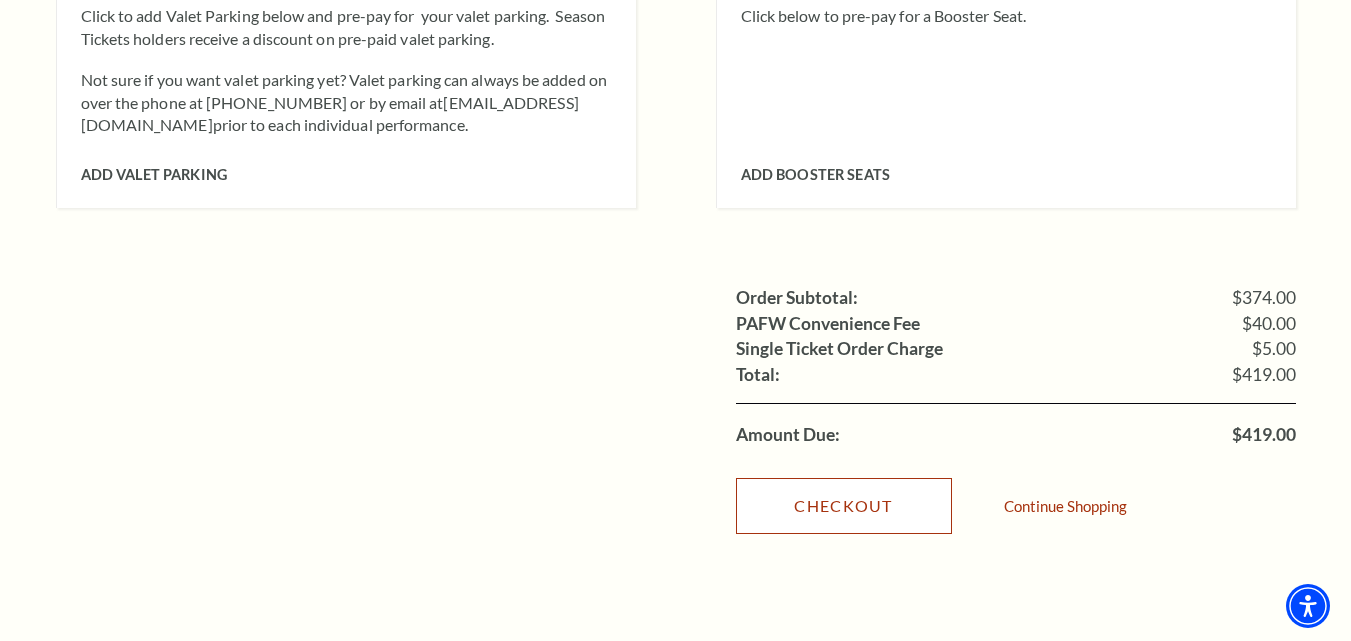 click on "Checkout" at bounding box center [844, 506] 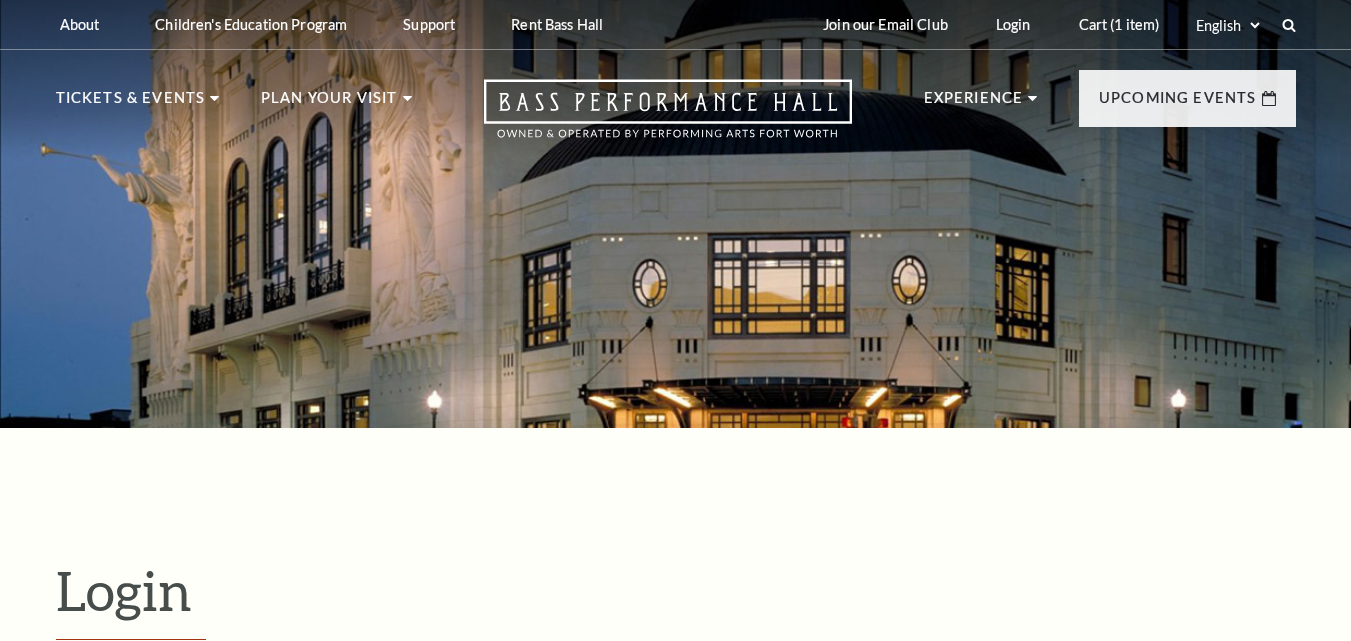 scroll, scrollTop: 558, scrollLeft: 0, axis: vertical 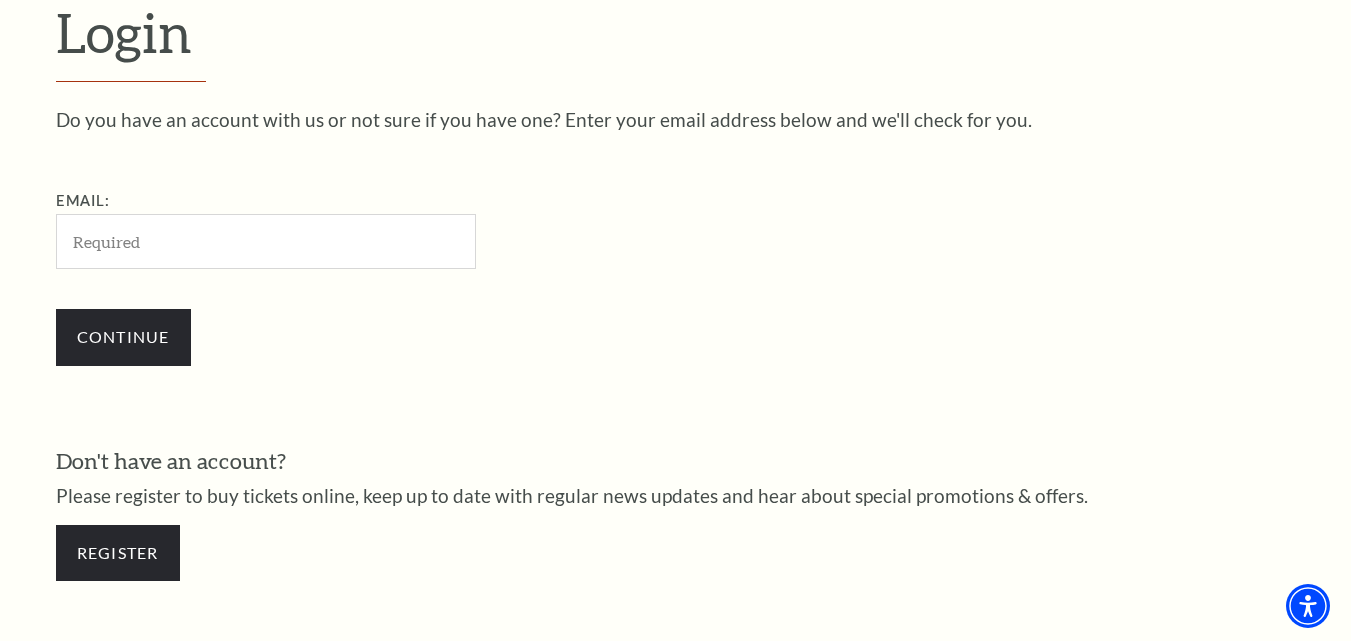 click on "Email:" at bounding box center [266, 241] 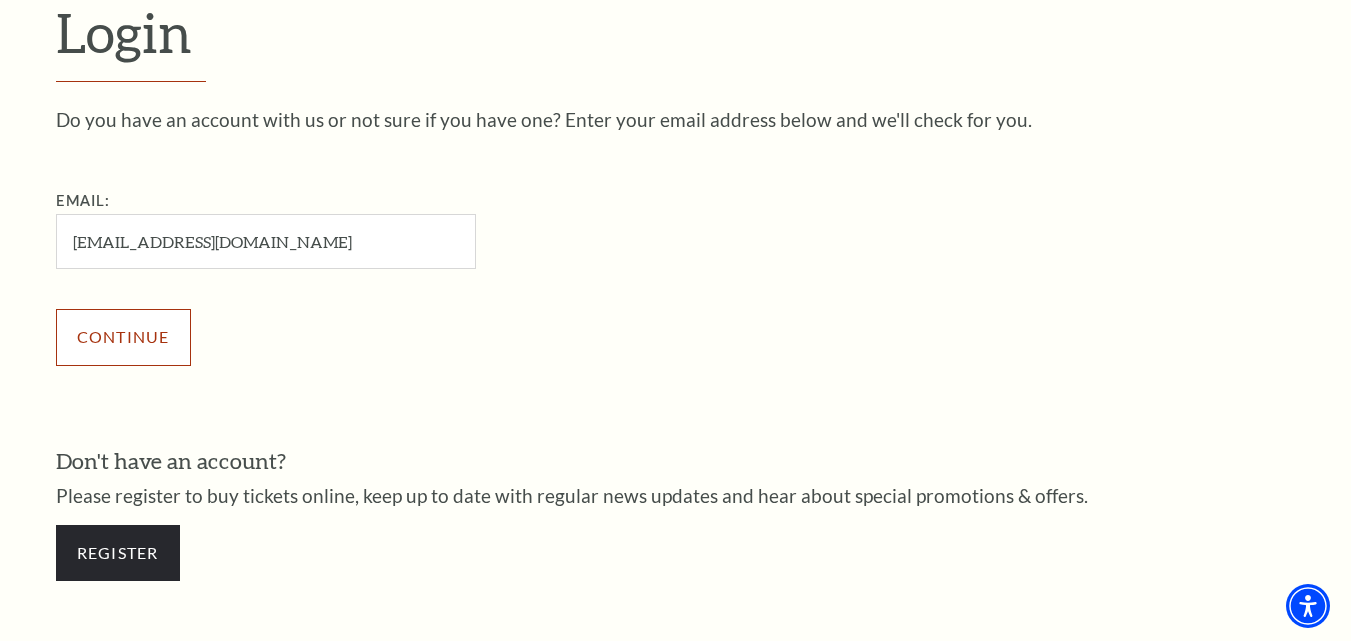 click on "Continue" at bounding box center (123, 337) 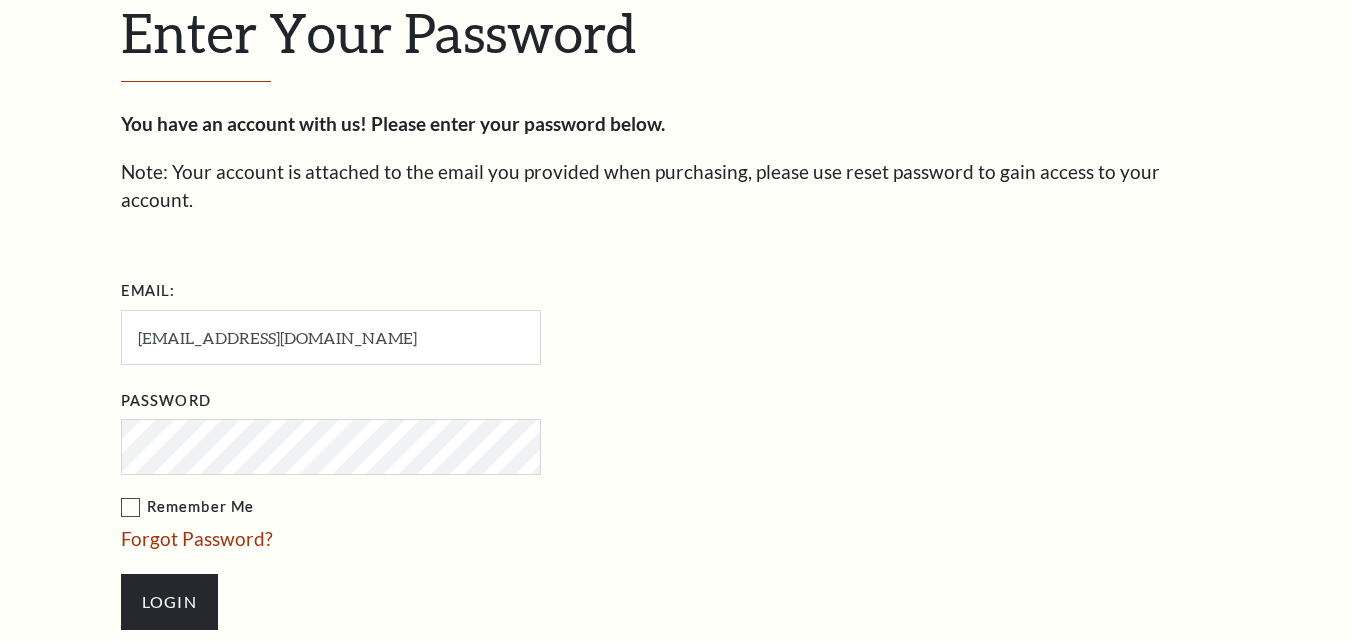 scroll, scrollTop: 577, scrollLeft: 0, axis: vertical 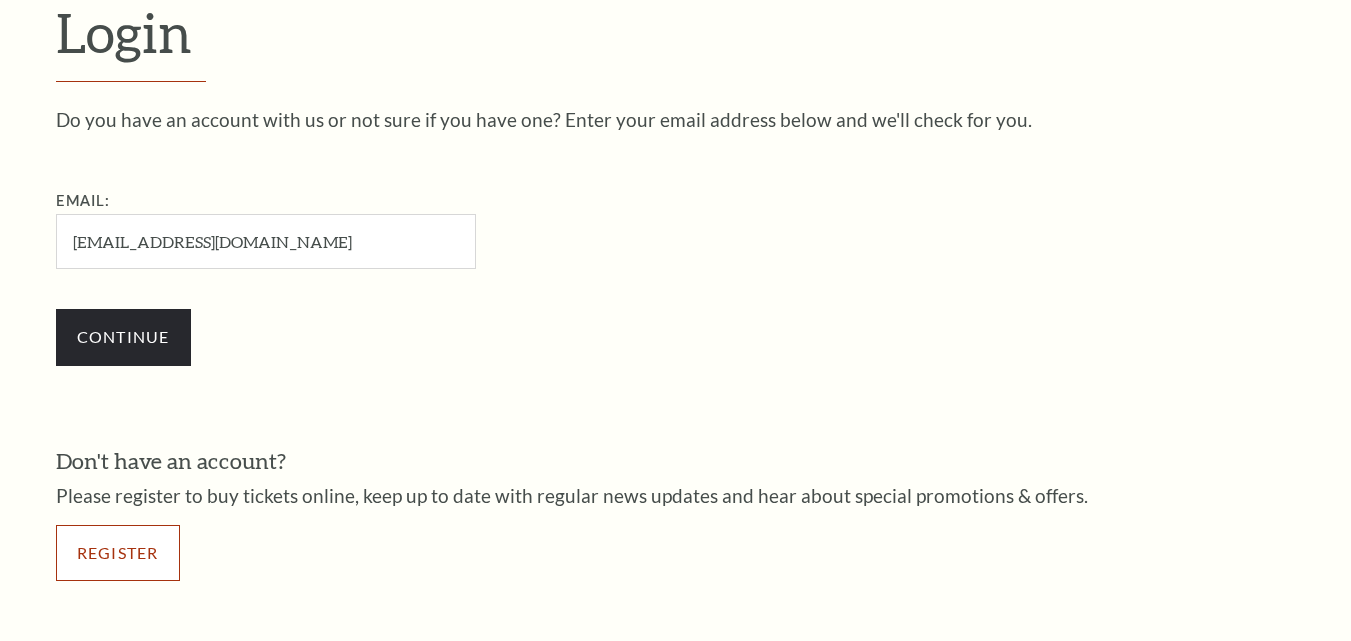 click on "Register" at bounding box center (118, 553) 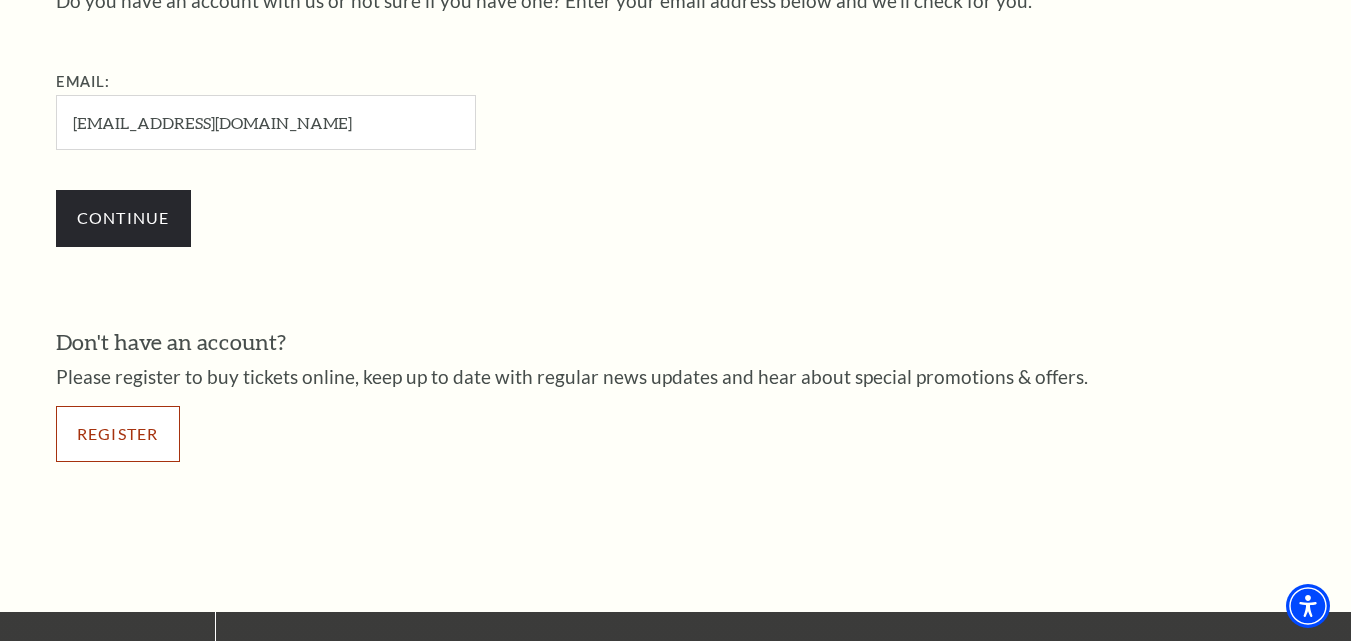 scroll, scrollTop: 725, scrollLeft: 0, axis: vertical 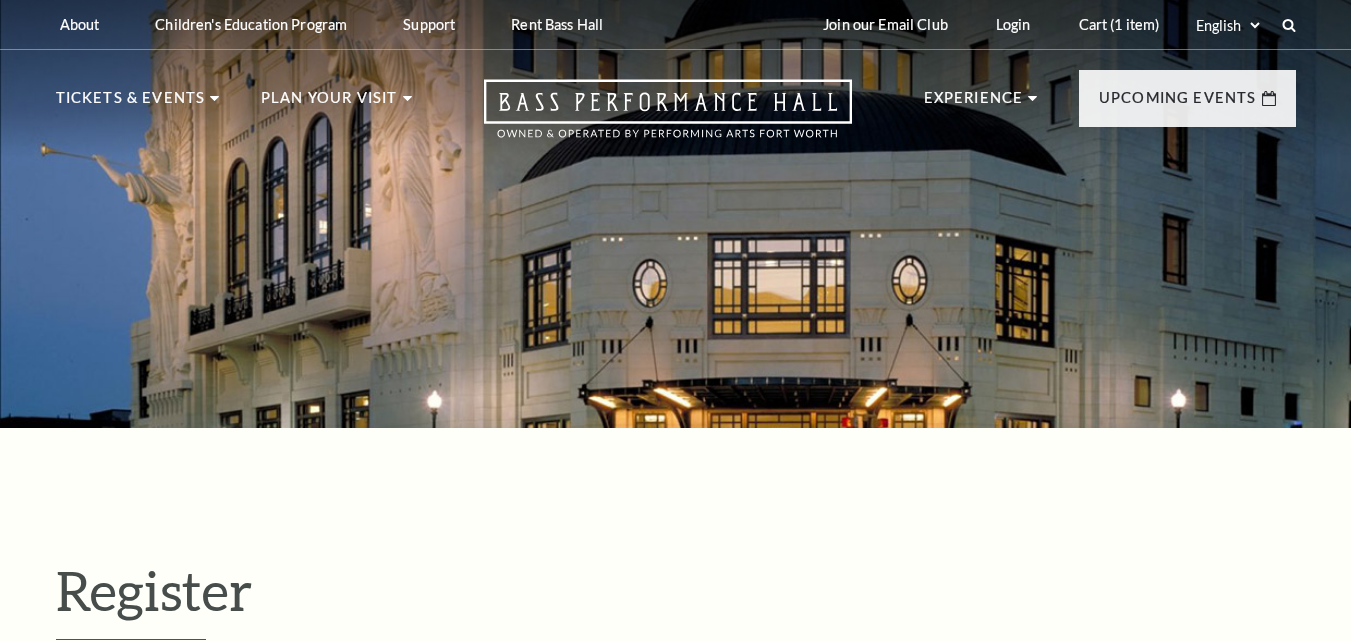 select on "1" 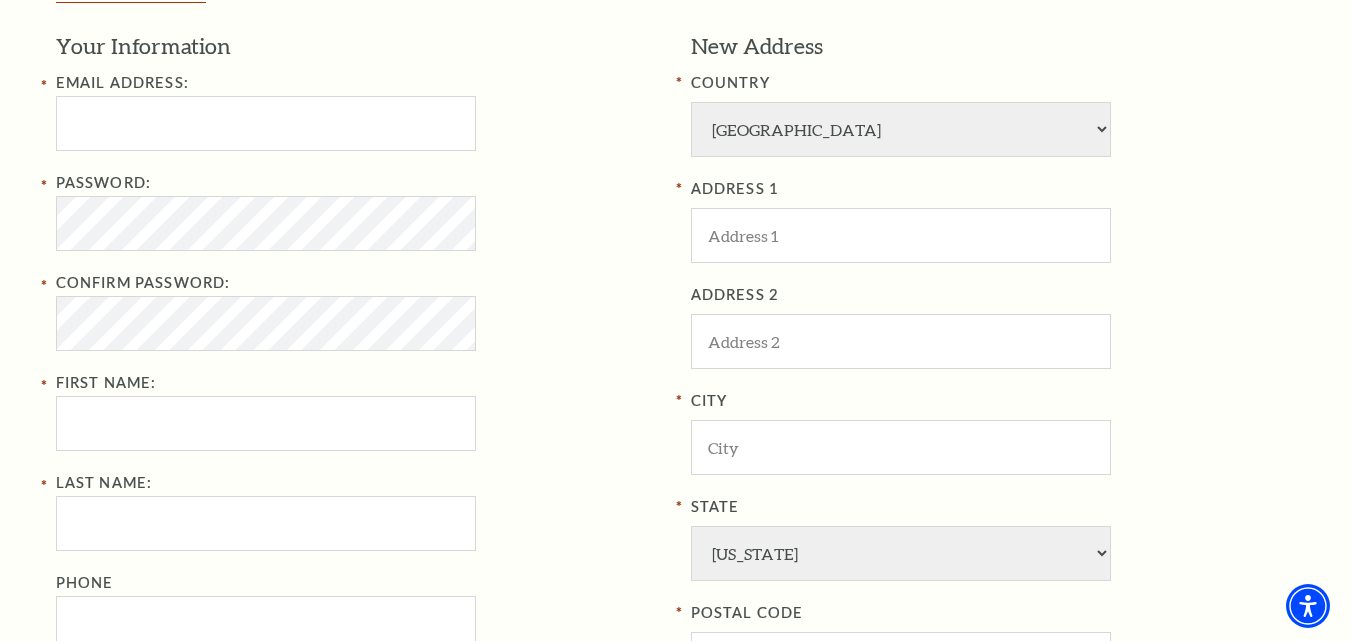 scroll, scrollTop: 514, scrollLeft: 0, axis: vertical 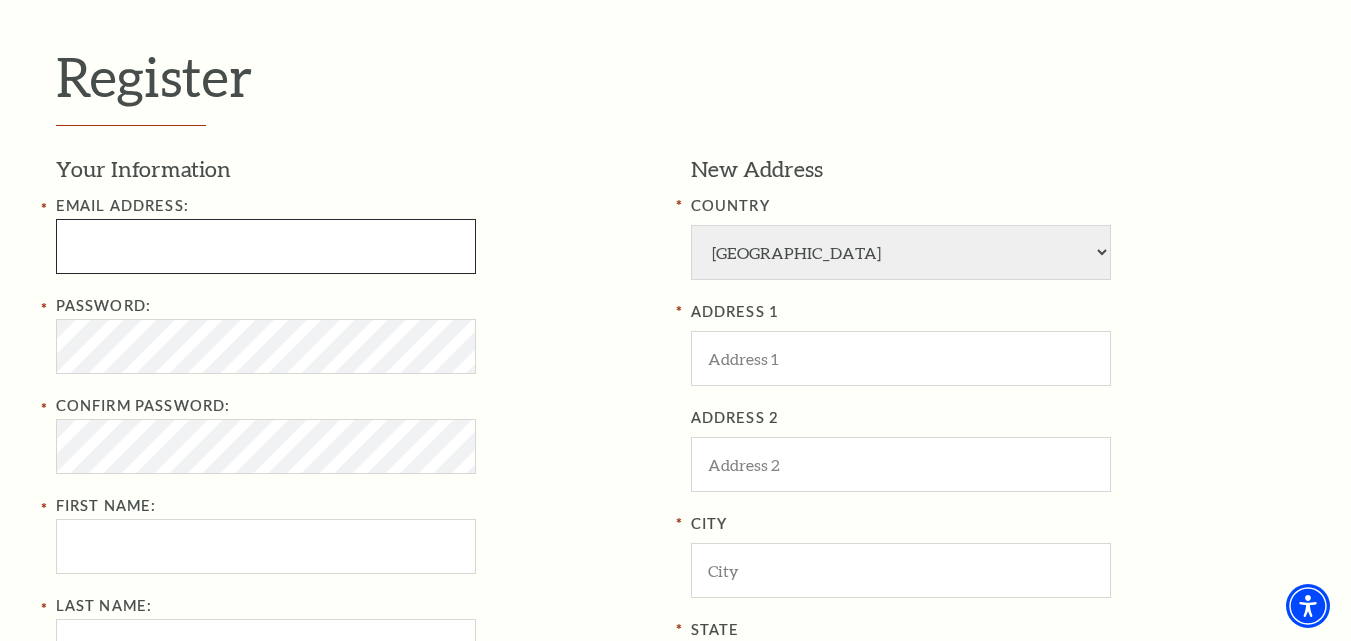 click at bounding box center [266, 246] 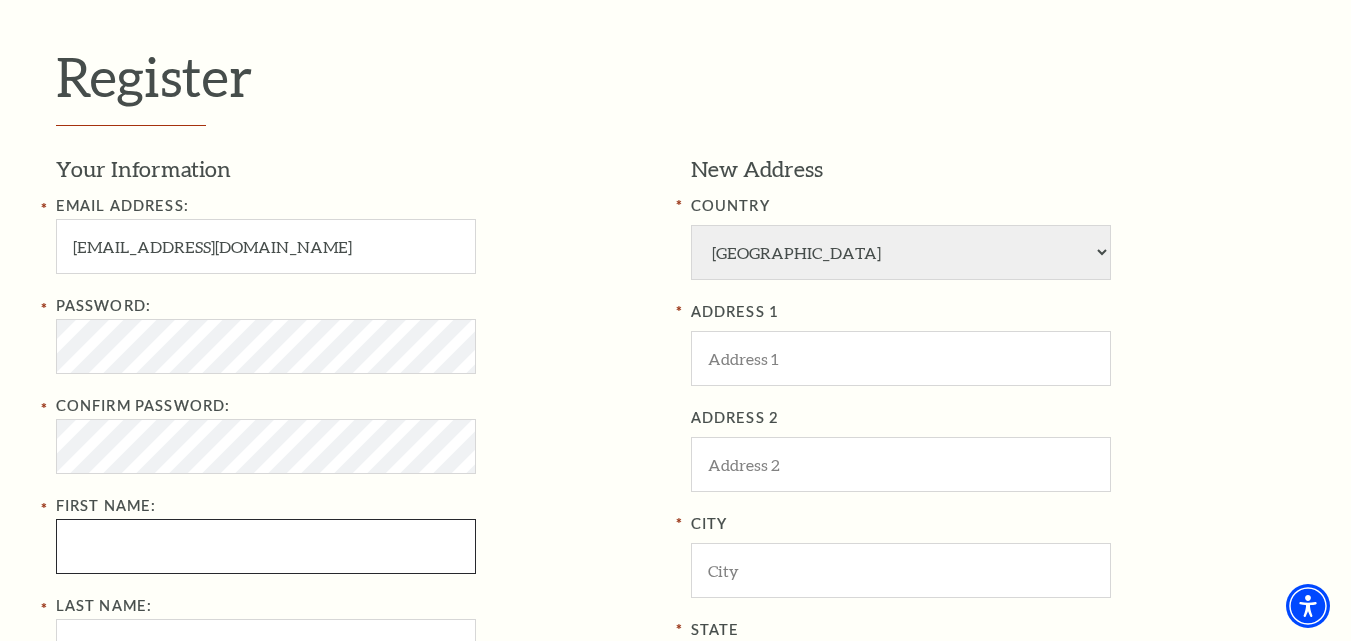 type on "[PERSON_NAME]" 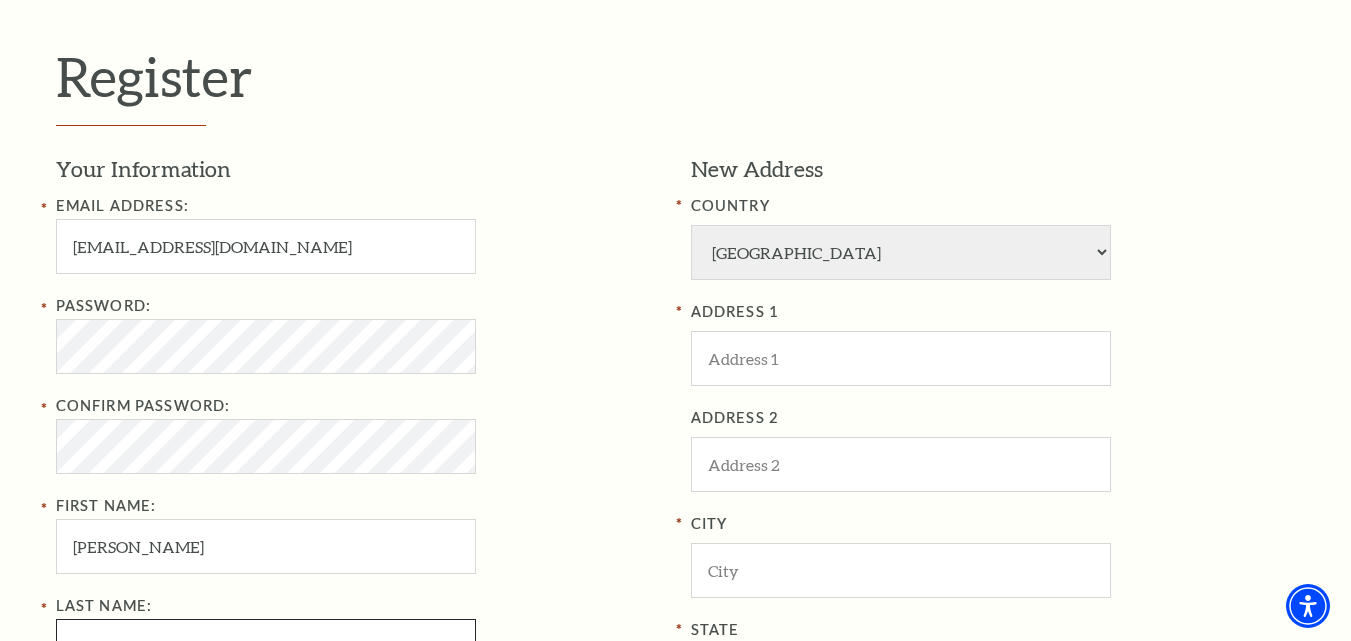 type on "naik" 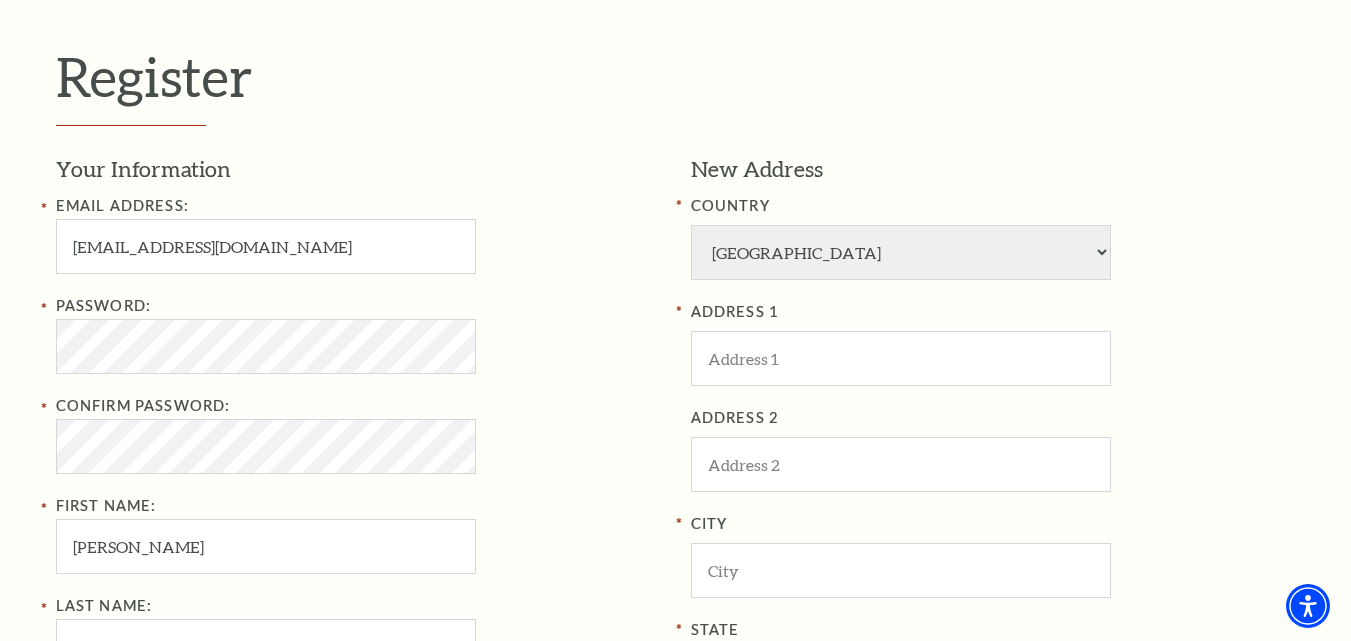 type on "9668531465" 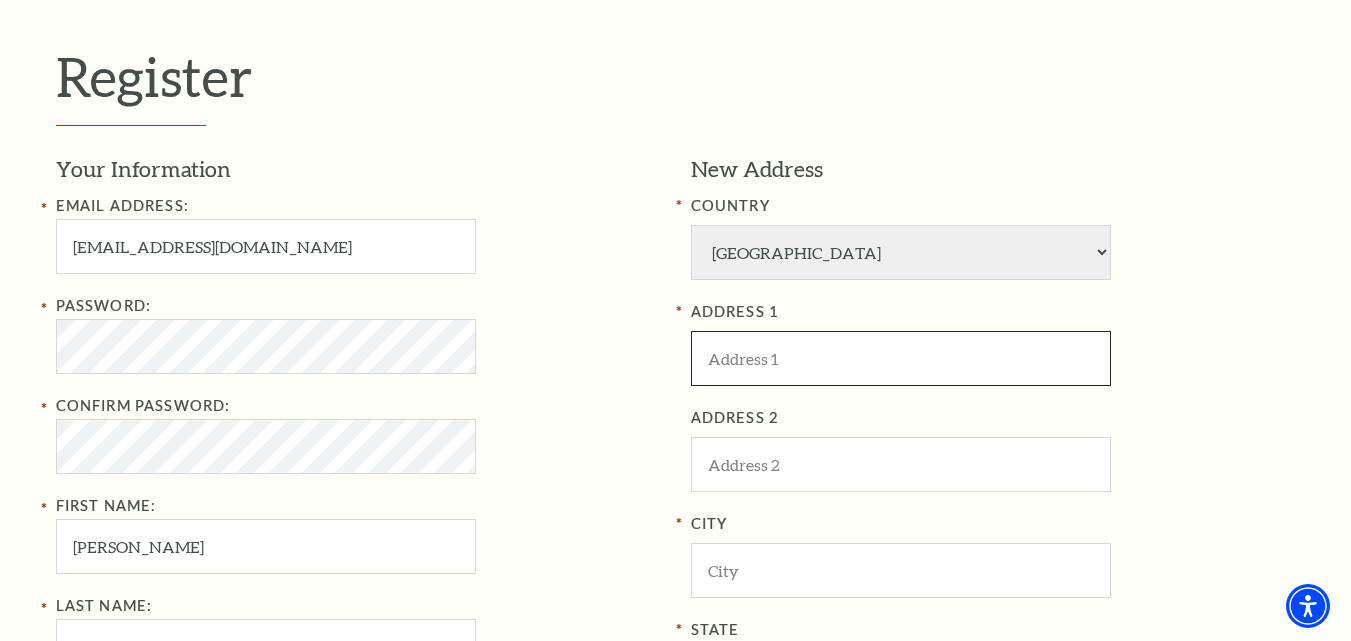 type on "id" 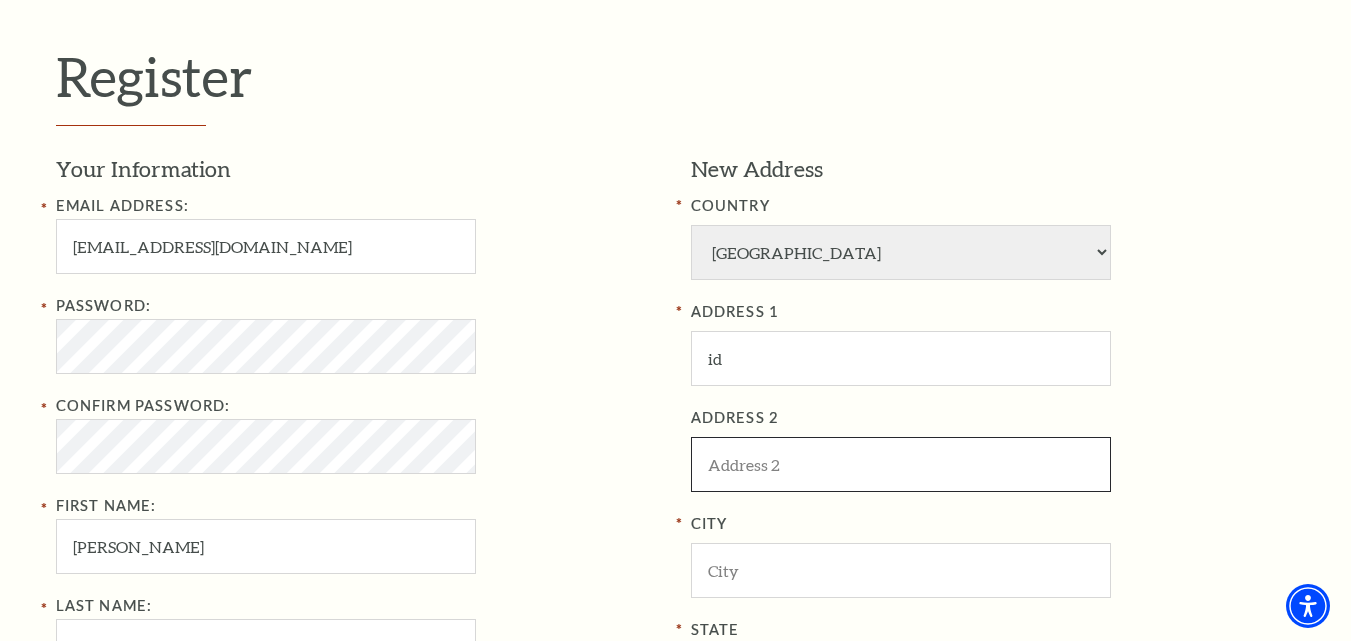 type on "id" 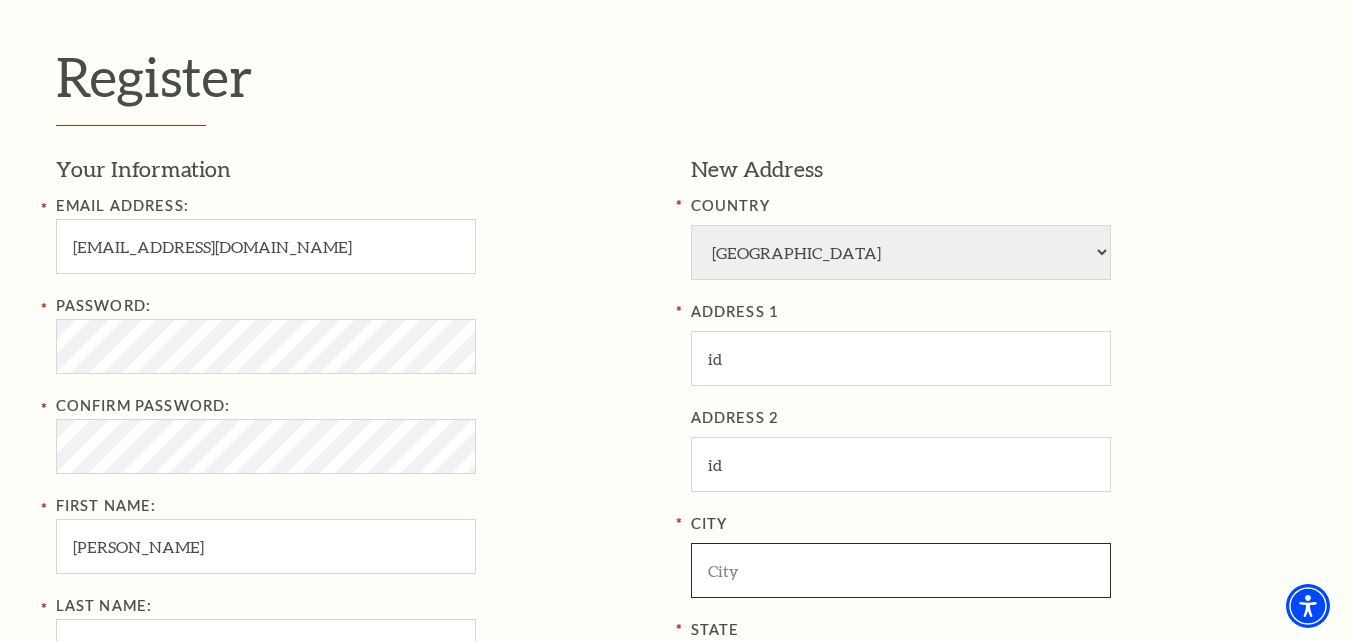 type on "[US_STATE]" 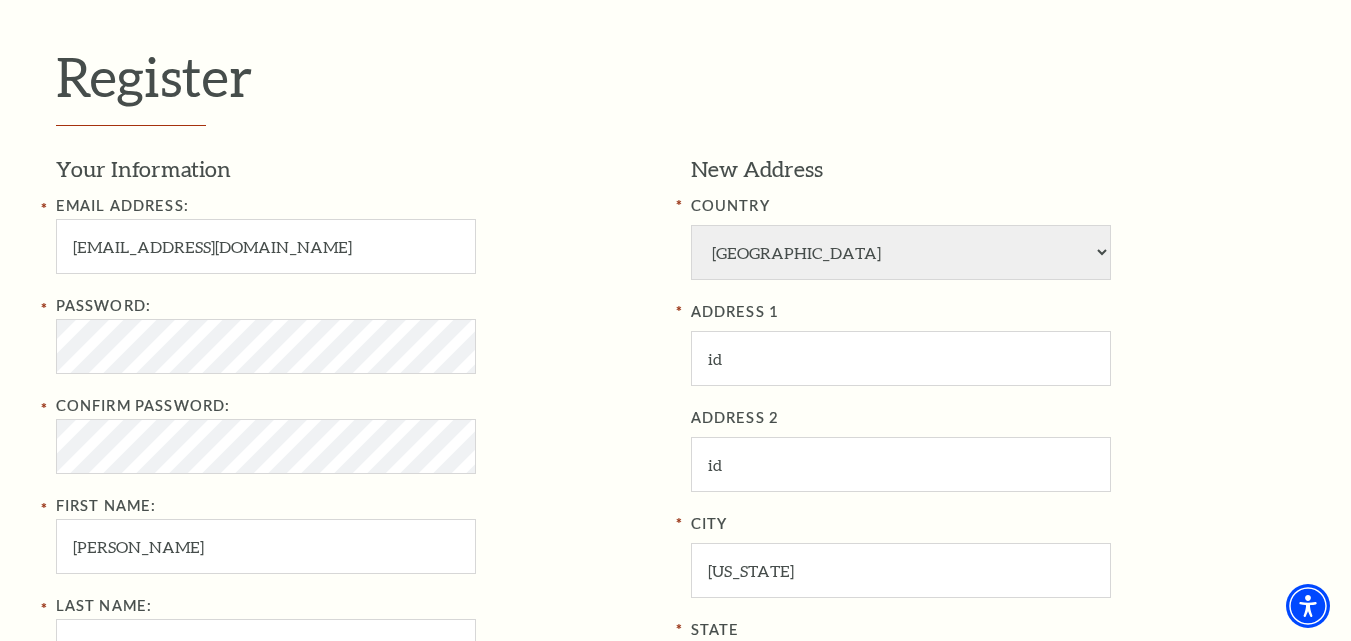 select on "FL" 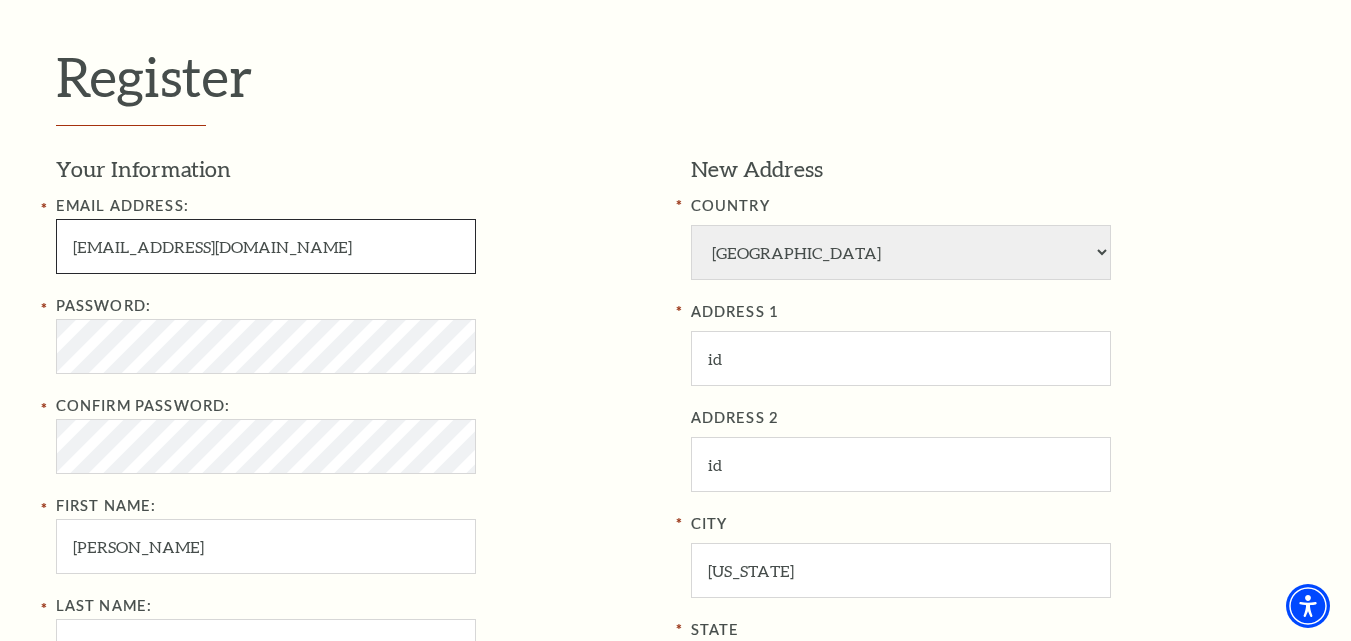 click on "[EMAIL_ADDRESS][DOMAIN_NAME]" at bounding box center [266, 246] 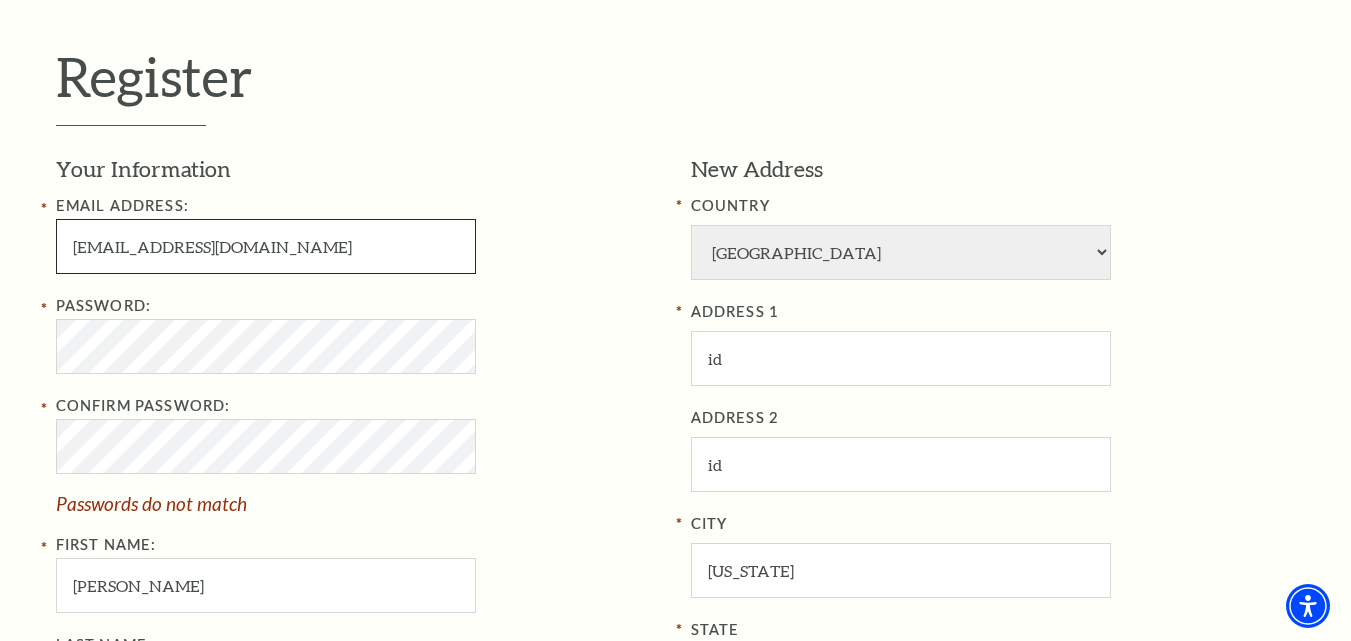 type on "[EMAIL_ADDRESS][DOMAIN_NAME]" 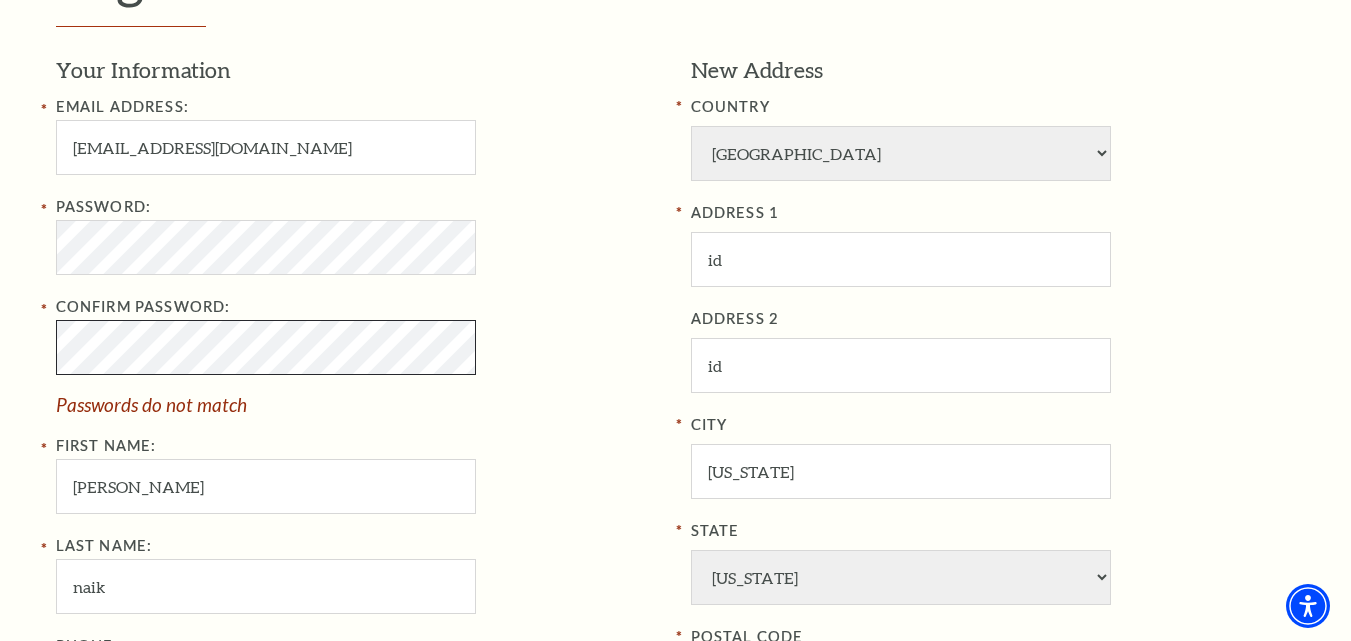 scroll, scrollTop: 681, scrollLeft: 0, axis: vertical 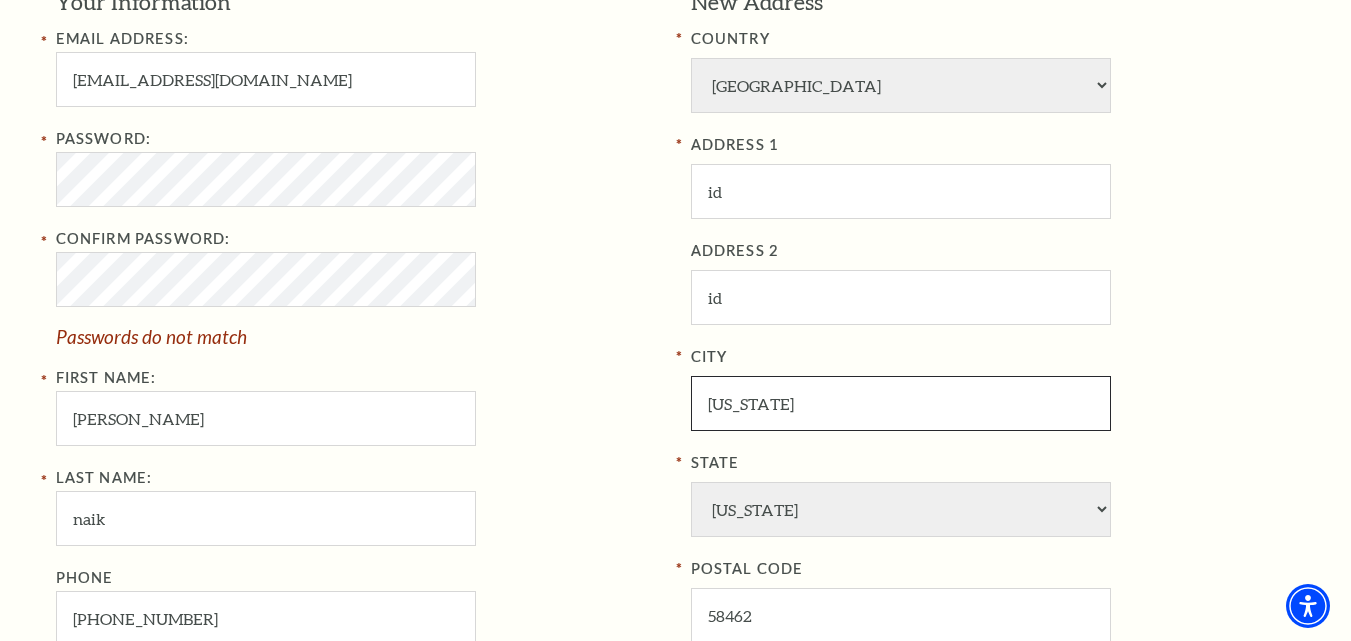 click on "[US_STATE]" at bounding box center (901, 403) 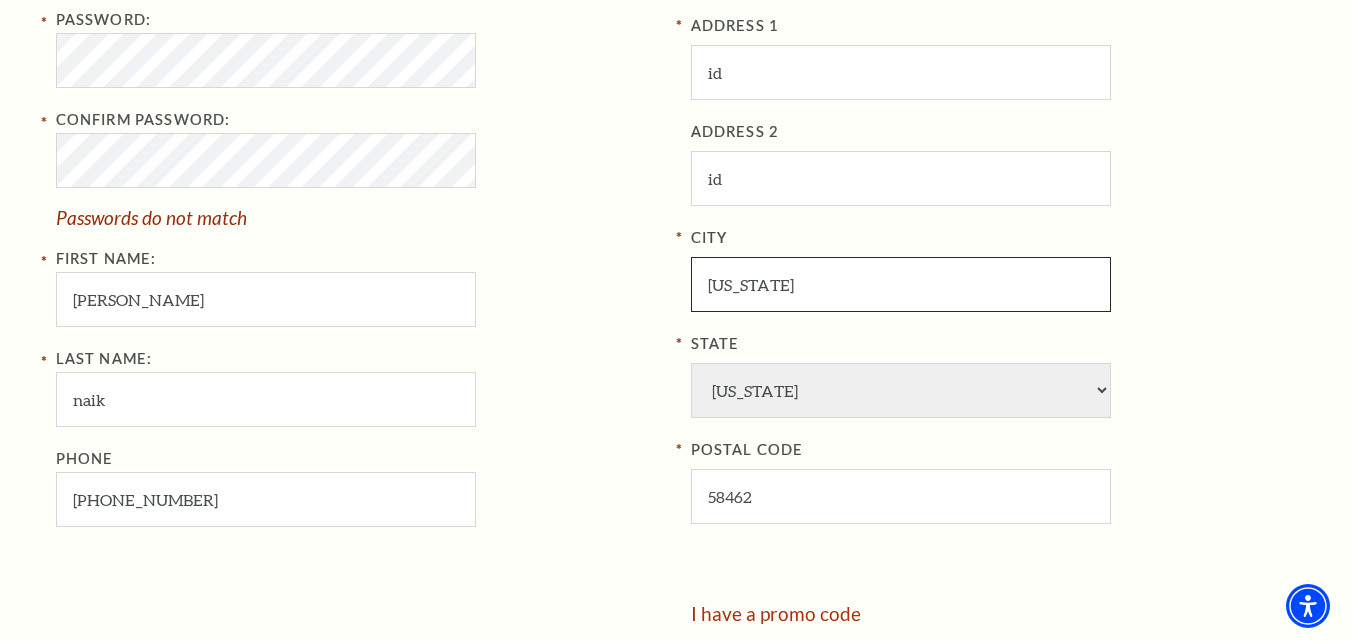 scroll, scrollTop: 847, scrollLeft: 0, axis: vertical 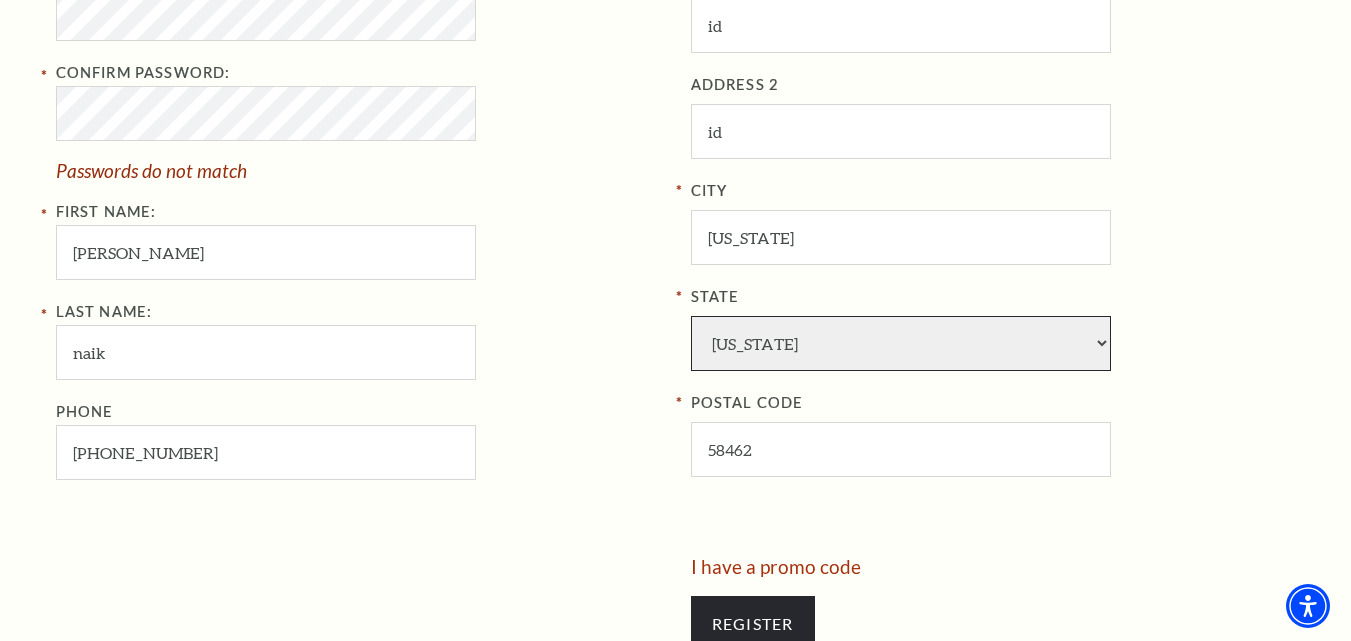 click on "[US_STATE] [US_STATE] American Embassy American Embassy [US_STATE] [US_STATE] [US_STATE] Armed Forces [US_STATE] [US_STATE] [US_STATE] D.C. [US_STATE] [US_STATE] [US_STATE] [US_STATE] [US_STATE] [US_STATE] [US_STATE] [US_STATE] [US_STATE] [US_STATE] [US_STATE] [US_STATE] [US_STATE] [PERSON_NAME][US_STATE] [US_STATE] [US_STATE] [US_STATE] [GEOGRAPHIC_DATA] [US_STATE] [US_STATE] [US_STATE] [US_STATE] [US_STATE] [US_STATE] [US_STATE] [US_STATE] [US_STATE] [US_STATE] [US_STATE] [US_STATE] [GEOGRAPHIC_DATA] Is. [US_STATE] [US_STATE] [US_STATE] [US_STATE] [US_STATE] [US_STATE] [US_STATE] [US_STATE] [US_STATE] [US_STATE] [US_STATE] Trust [GEOGRAPHIC_DATA] [US_STATE] [US_STATE] [GEOGRAPHIC_DATA] [US_STATE][PERSON_NAME][US_STATE] [US_STATE][PERSON_NAME] [US_STATE] [US_STATE]" at bounding box center [901, 343] 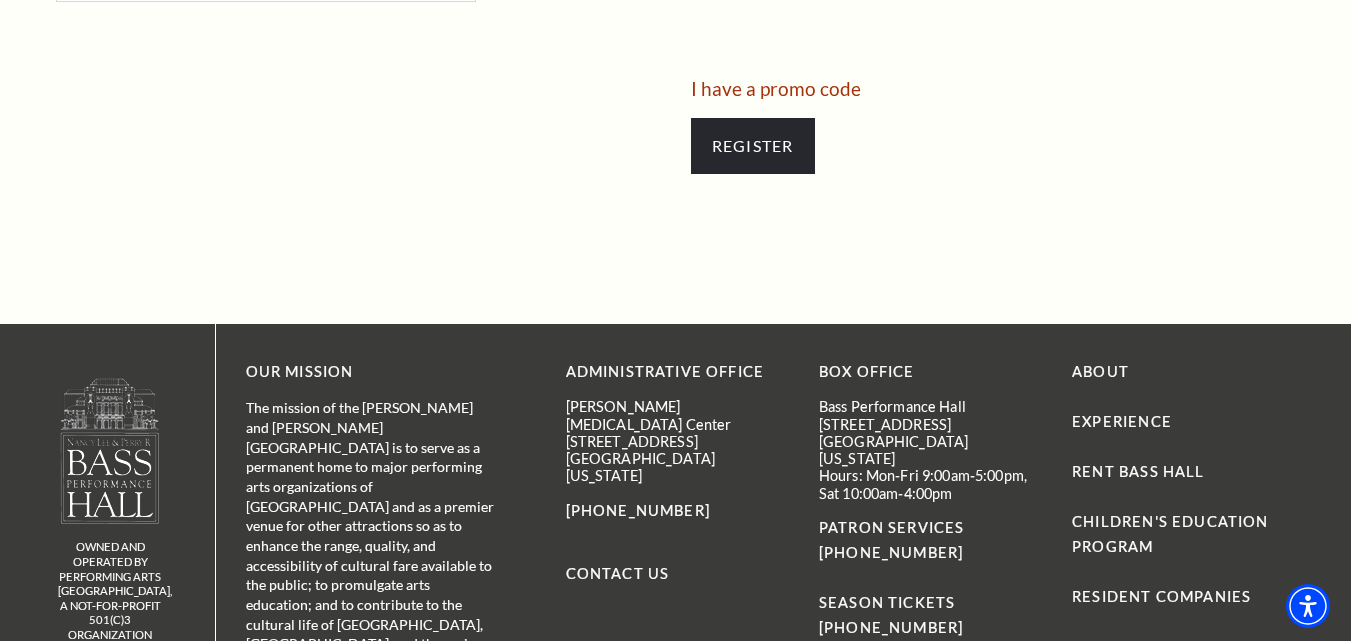 scroll, scrollTop: 1347, scrollLeft: 0, axis: vertical 